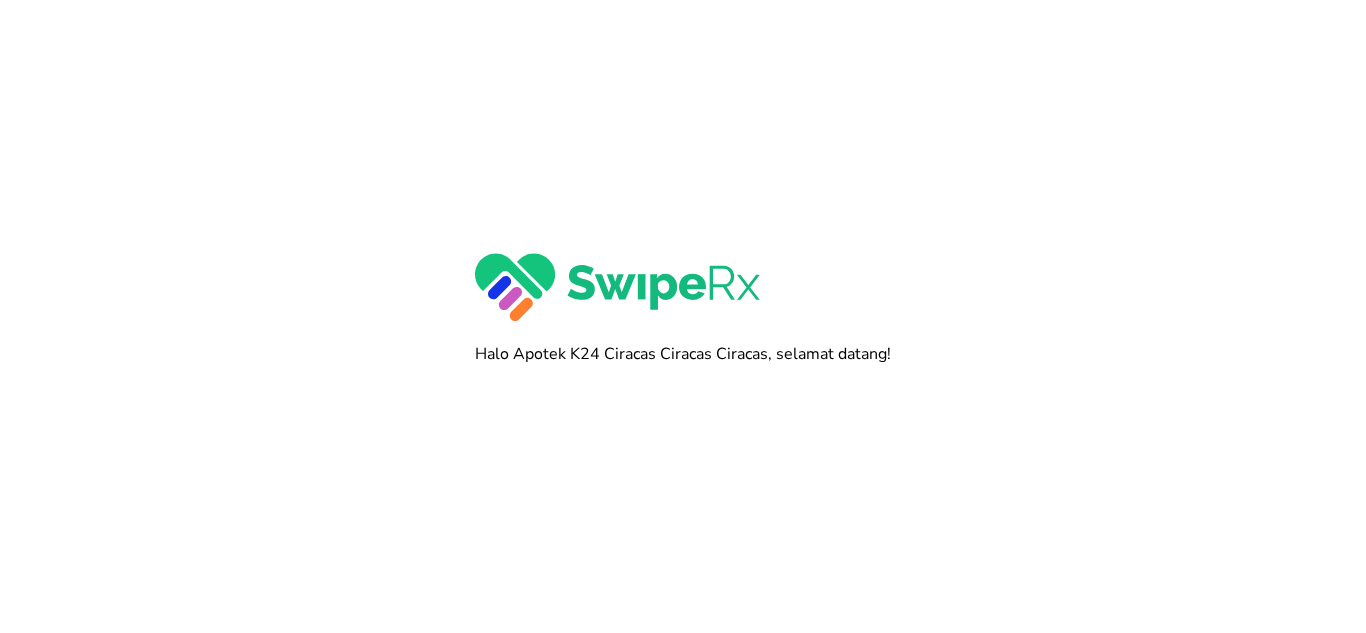 scroll, scrollTop: 0, scrollLeft: 0, axis: both 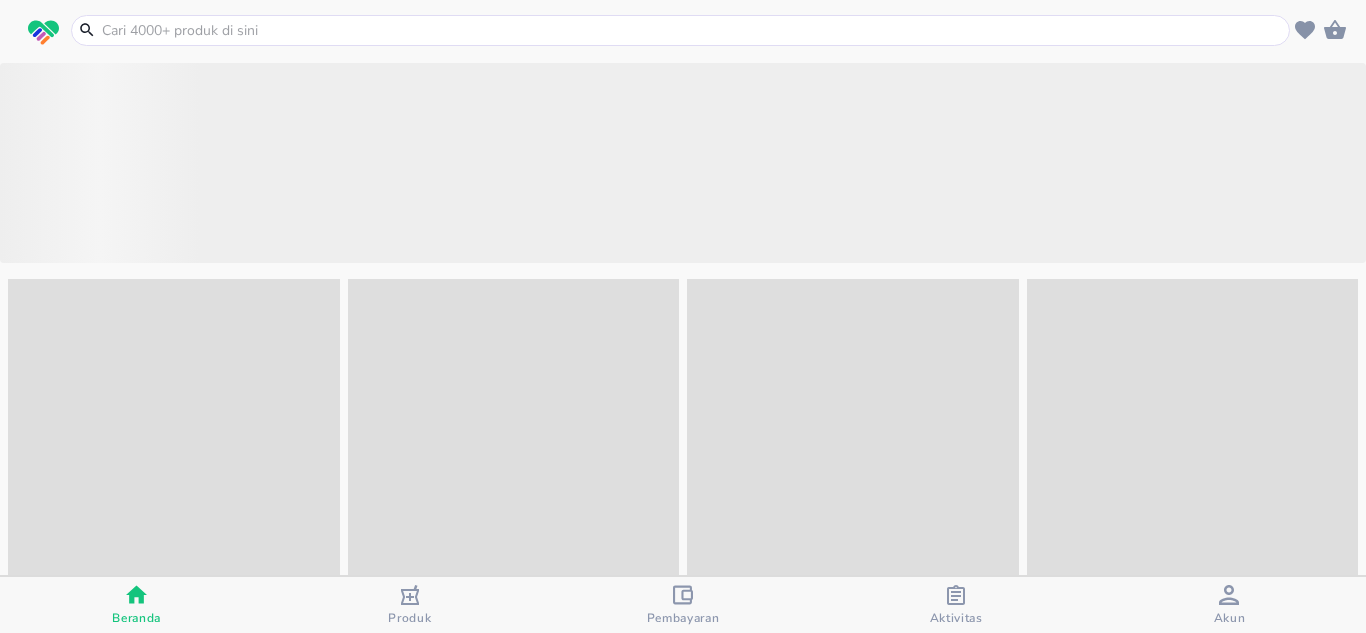 click at bounding box center (692, 30) 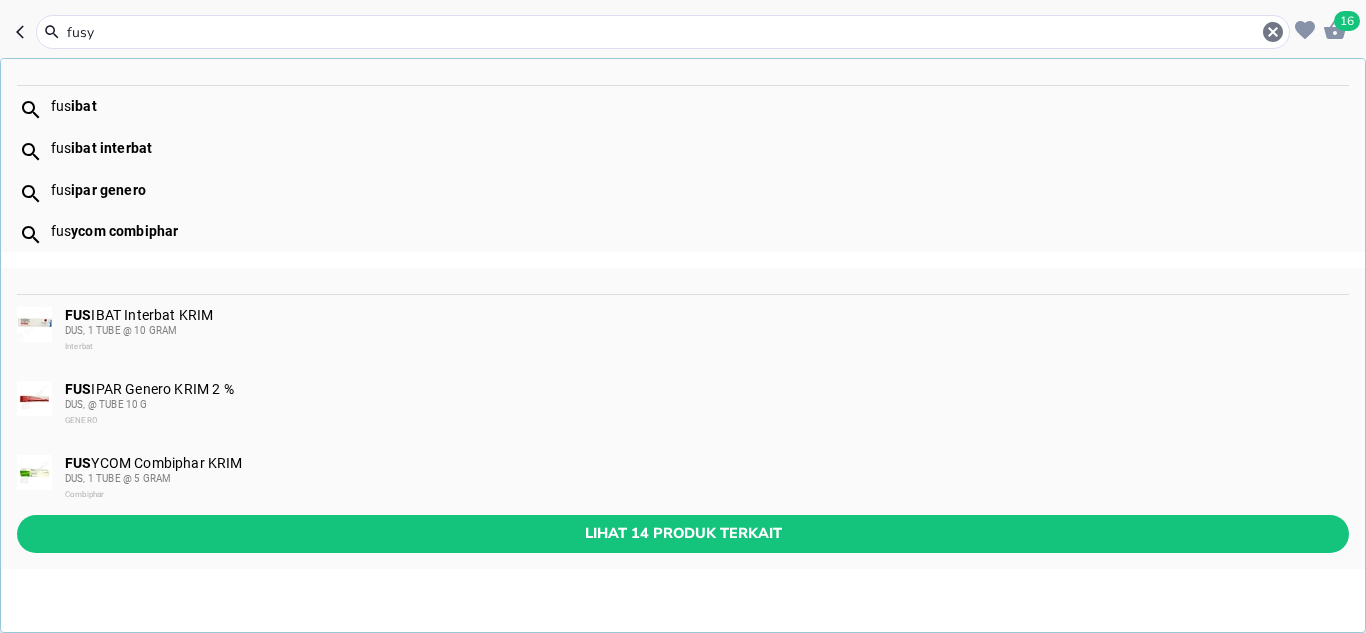 type on "fusyc" 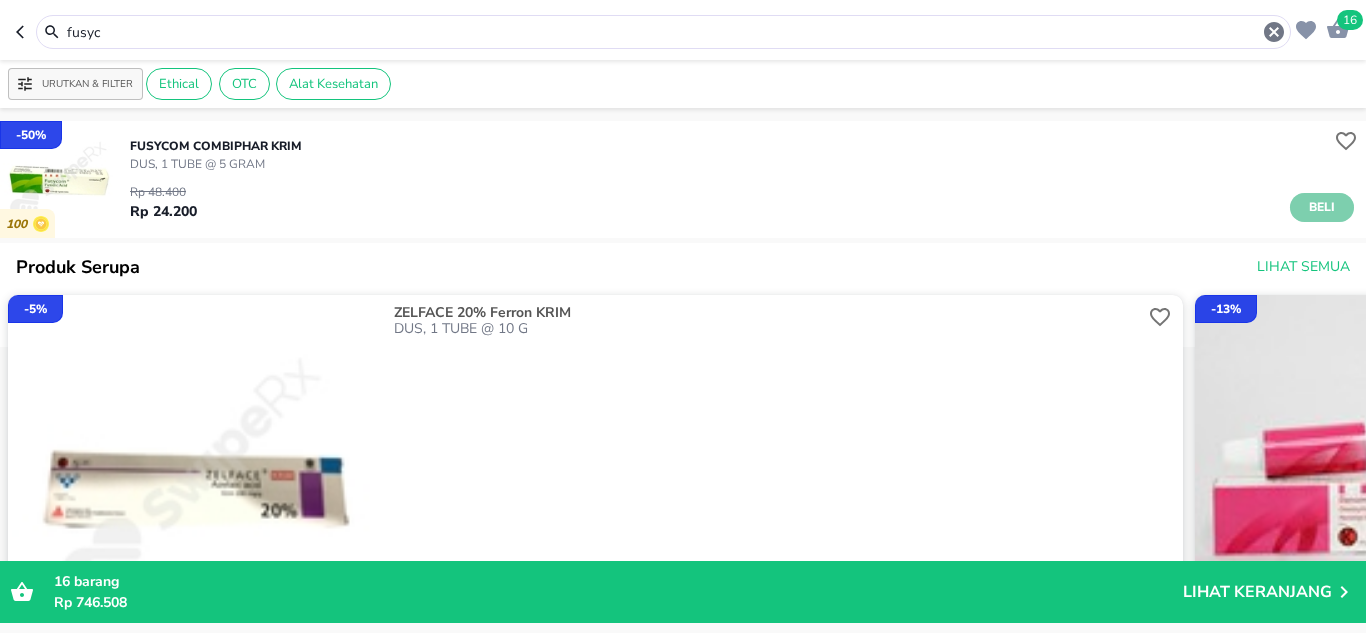 click on "Beli" at bounding box center (1322, 207) 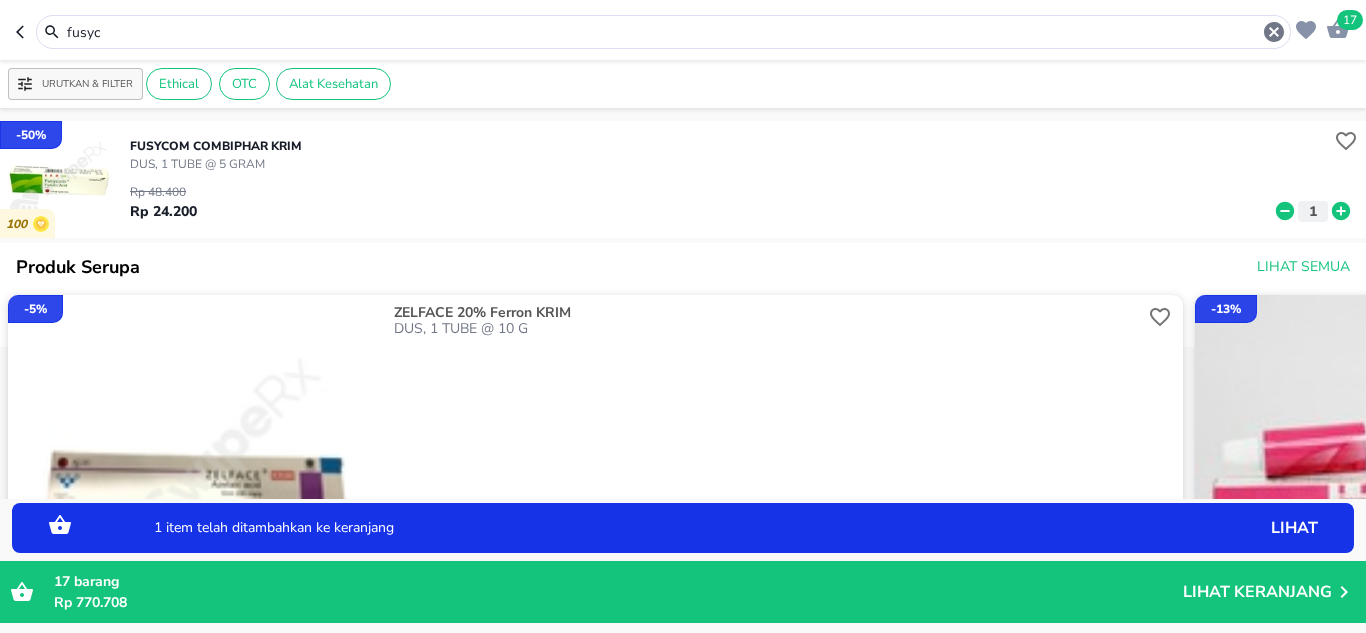 click 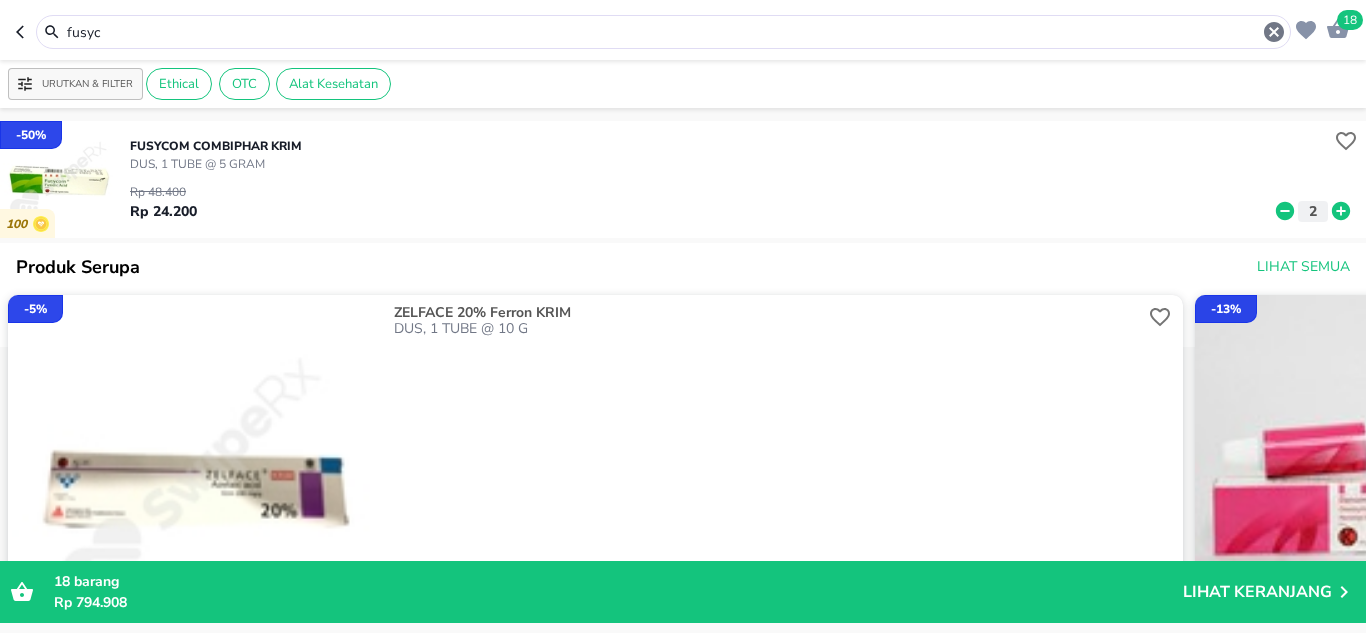 click 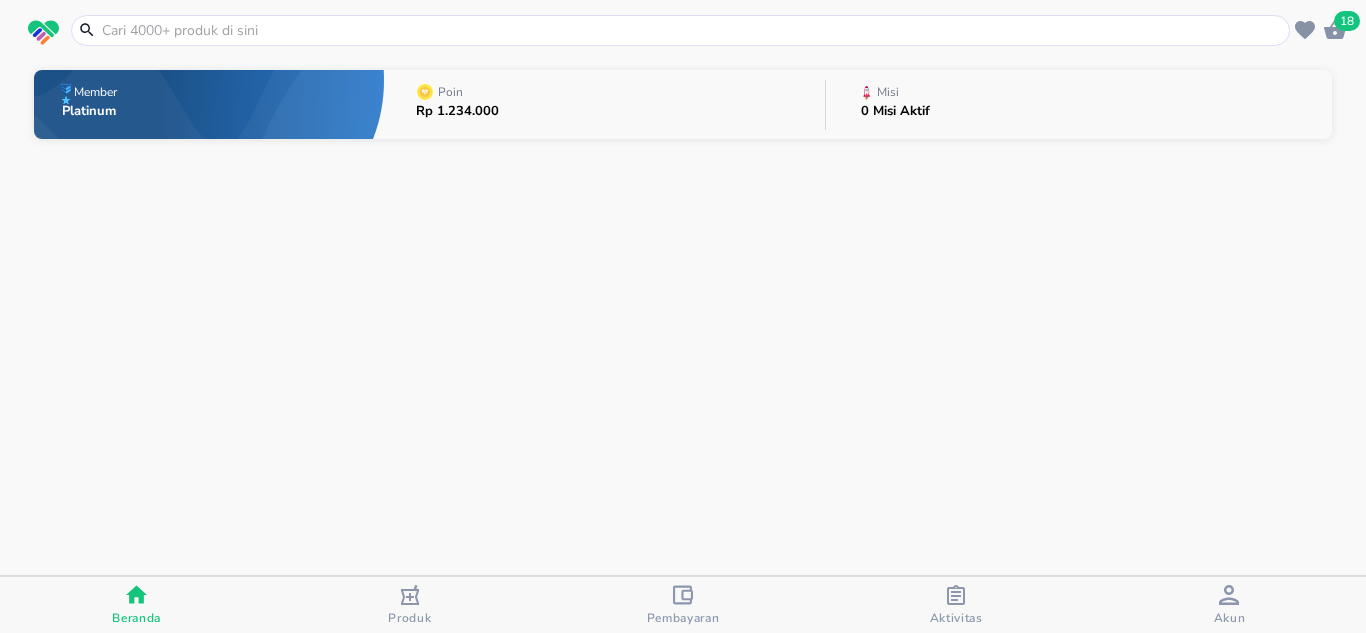click at bounding box center (43, 32) 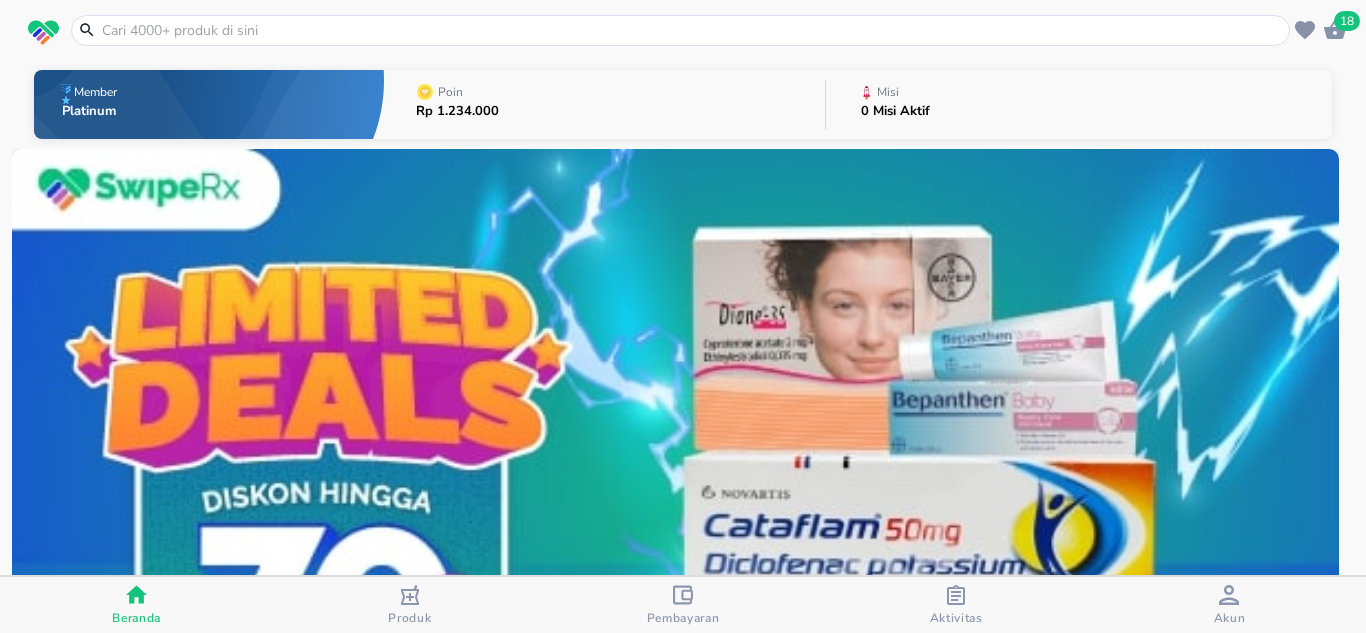 click on "Aktivitas" at bounding box center (956, 618) 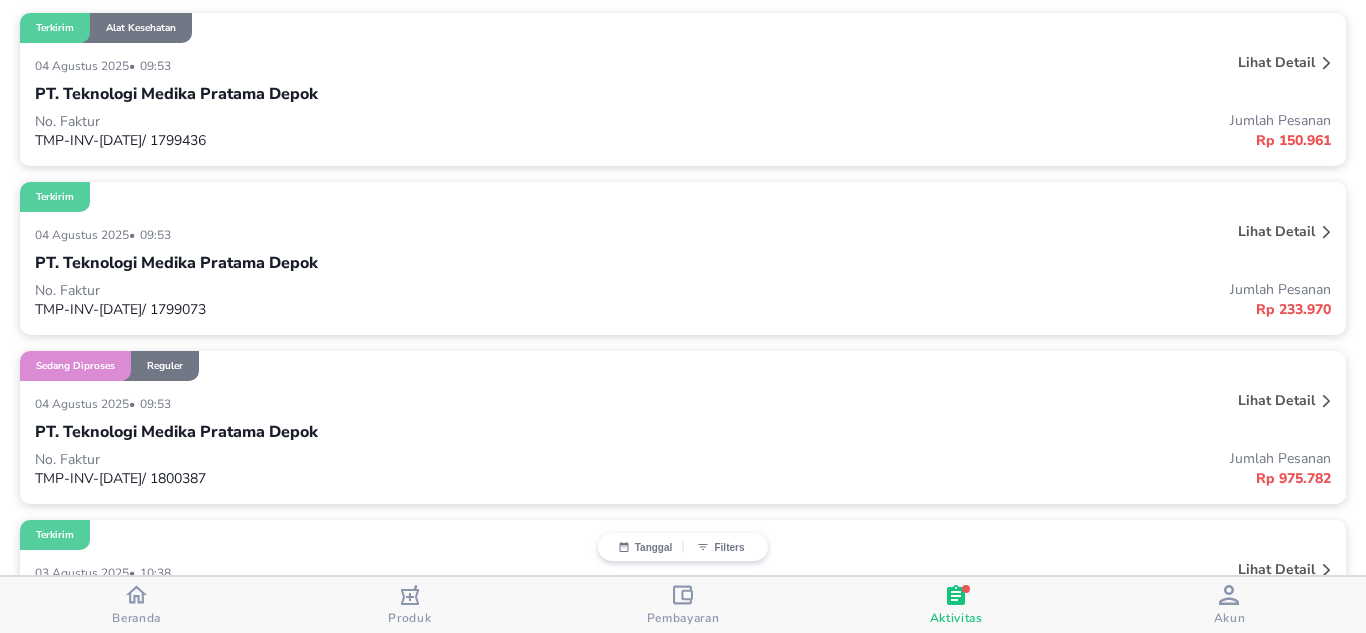 scroll, scrollTop: 400, scrollLeft: 0, axis: vertical 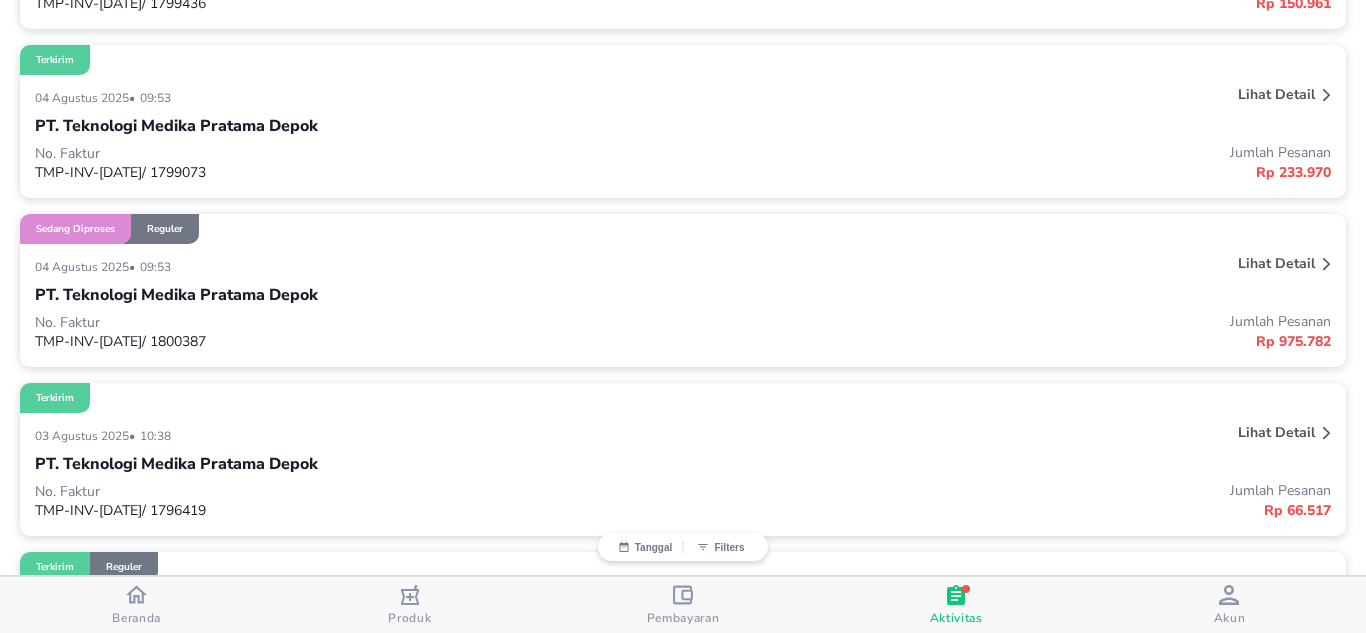 click on "PT. Teknologi Medika Pratama Depok" at bounding box center (683, 295) 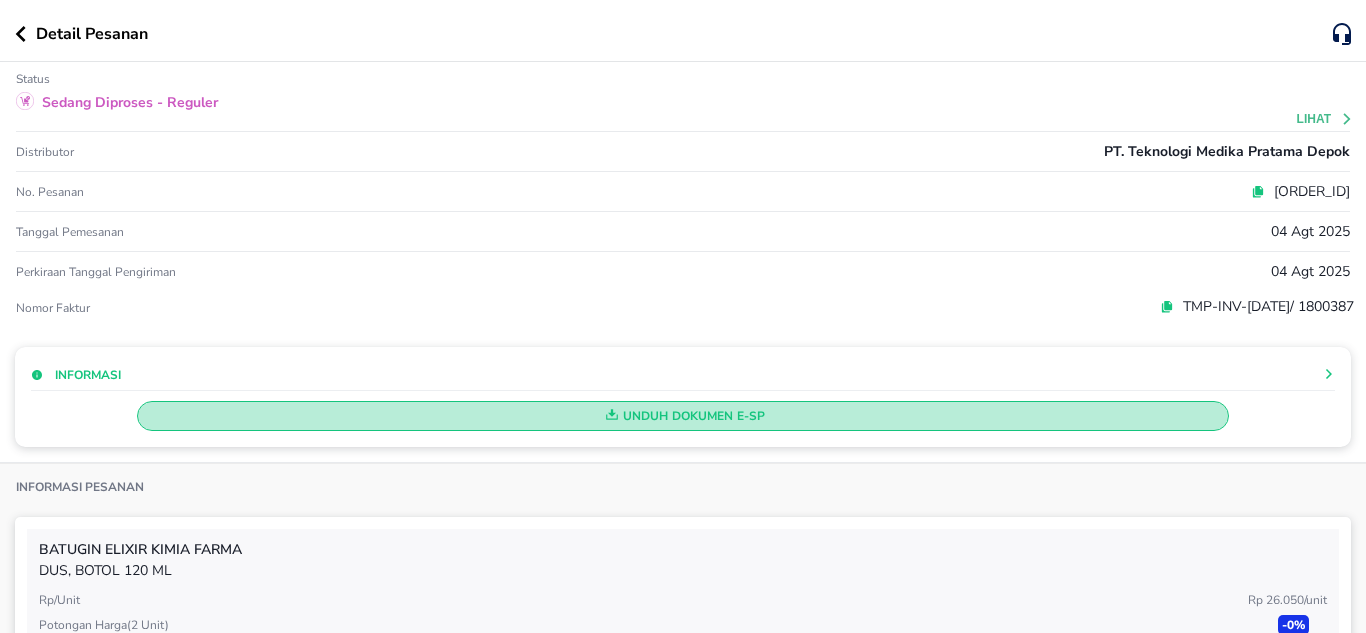 click on "Unduh Dokumen e-SP" at bounding box center (683, 416) 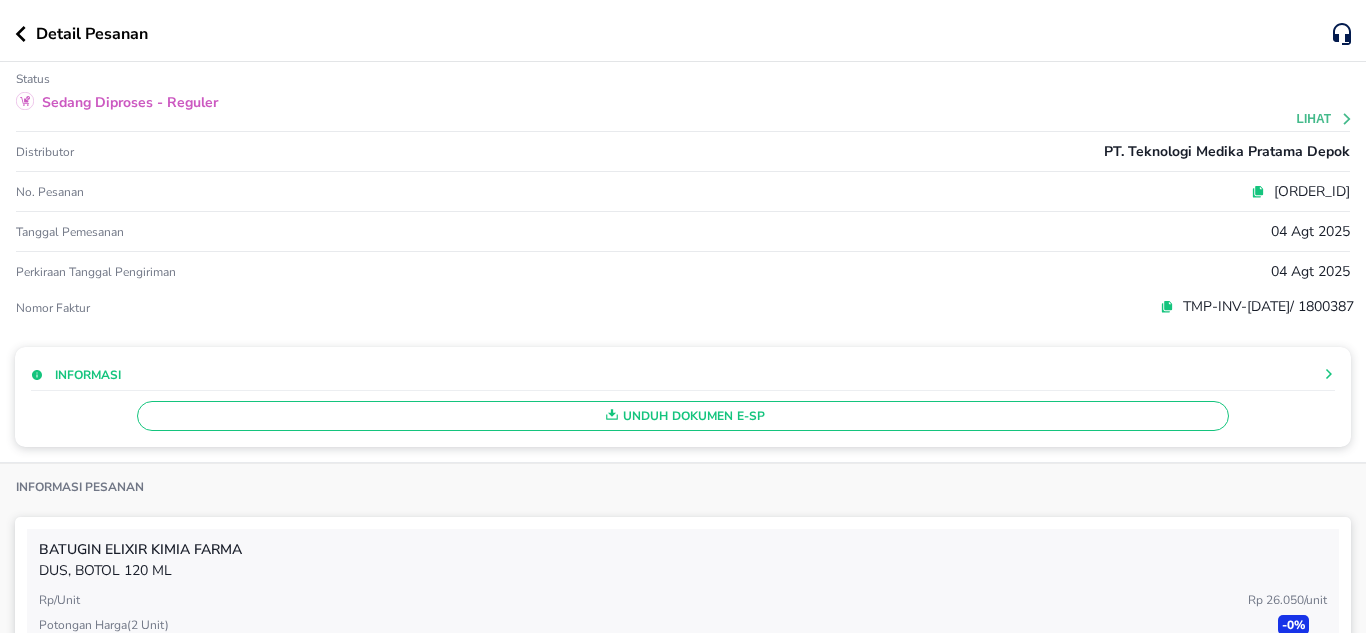 click on "Unduh Dokumen e-SP" at bounding box center (683, 411) 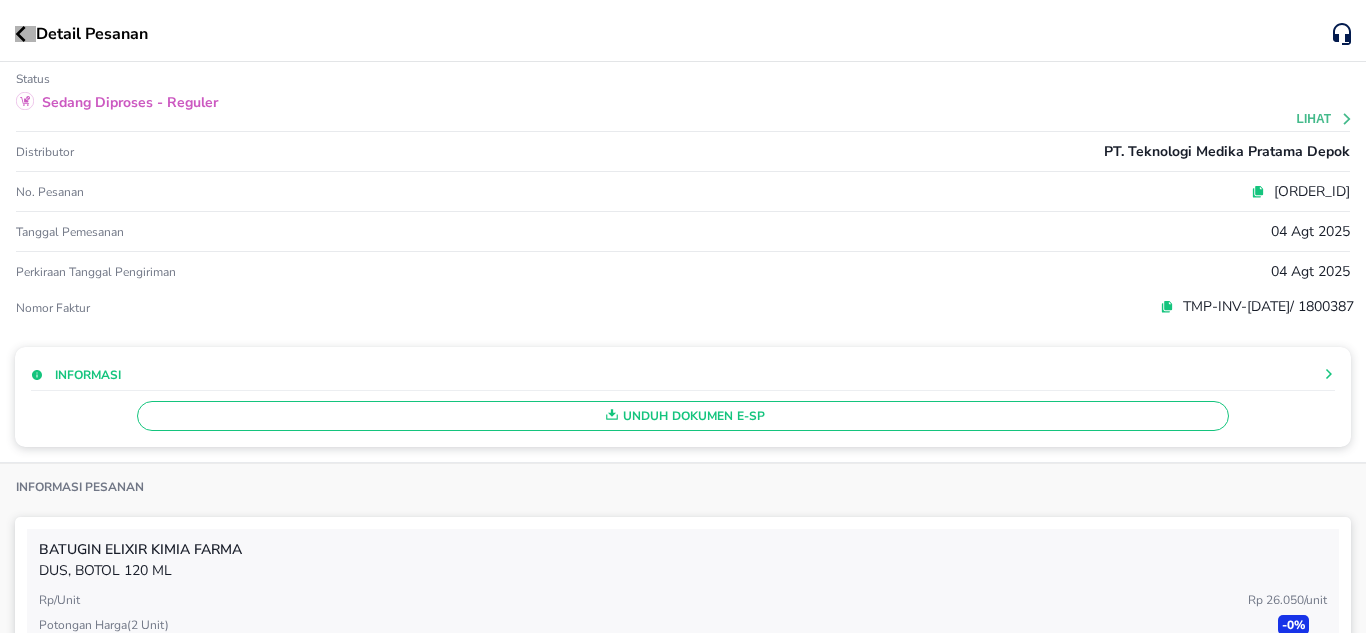 click 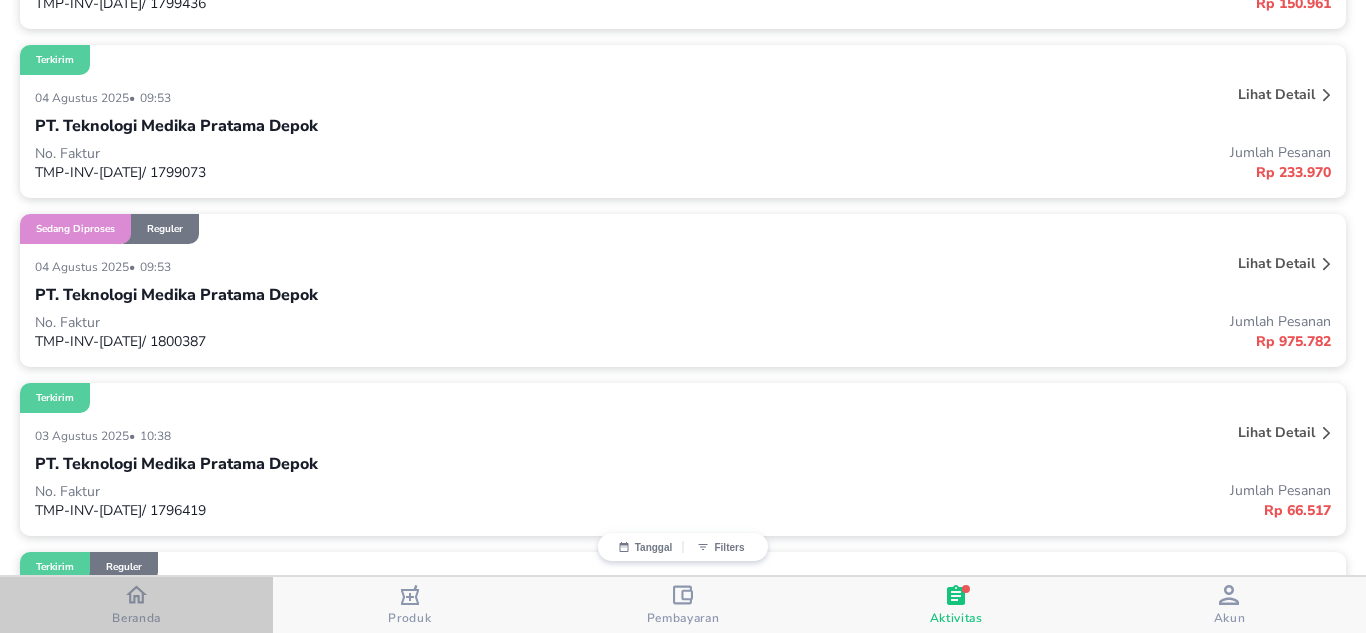 click on "Beranda" at bounding box center (136, 605) 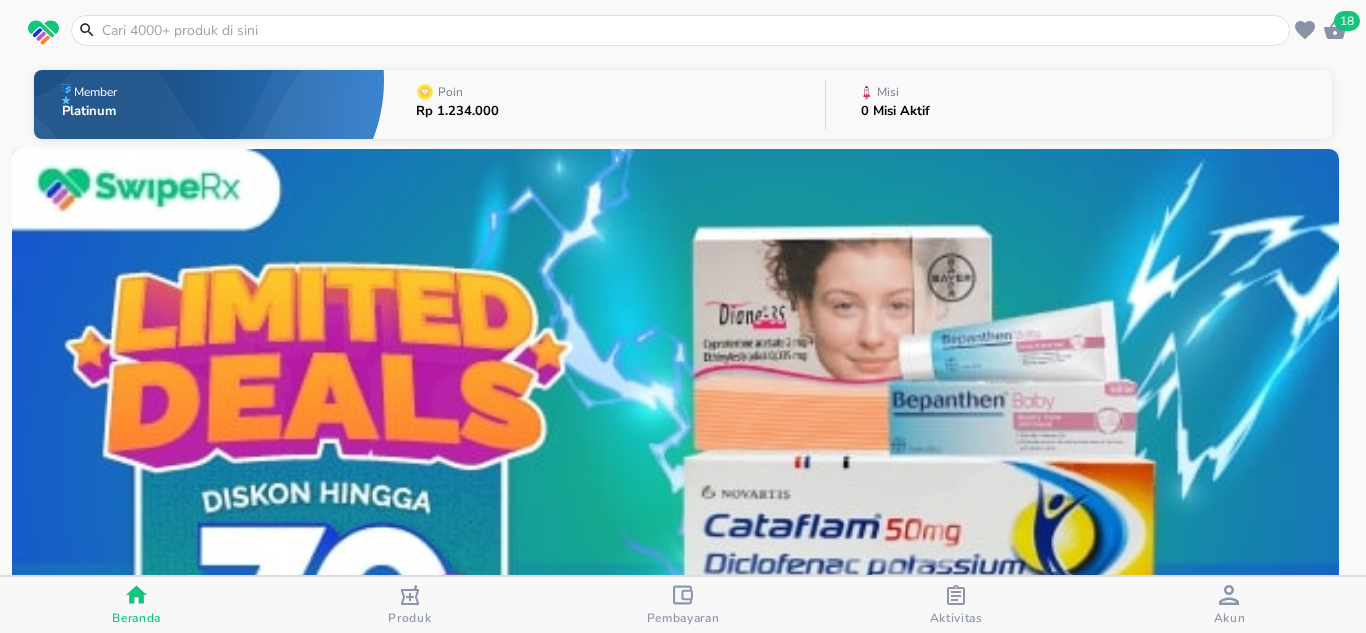 click at bounding box center (692, 30) 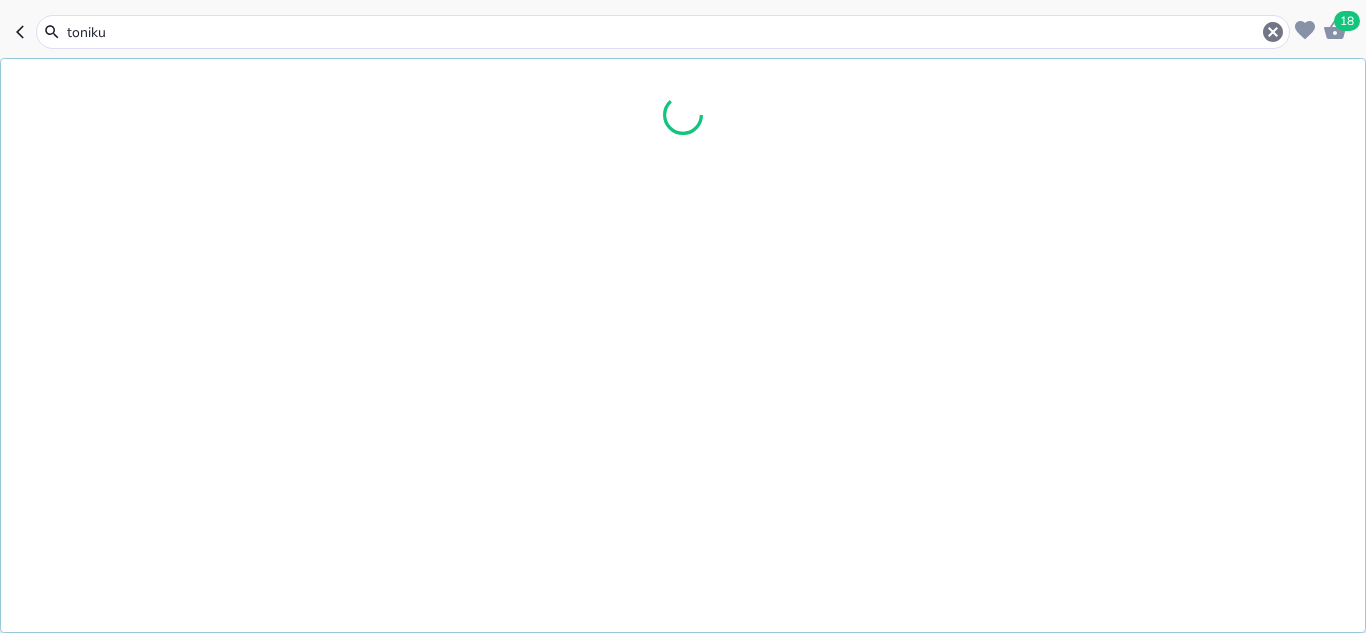 type on "tonikum" 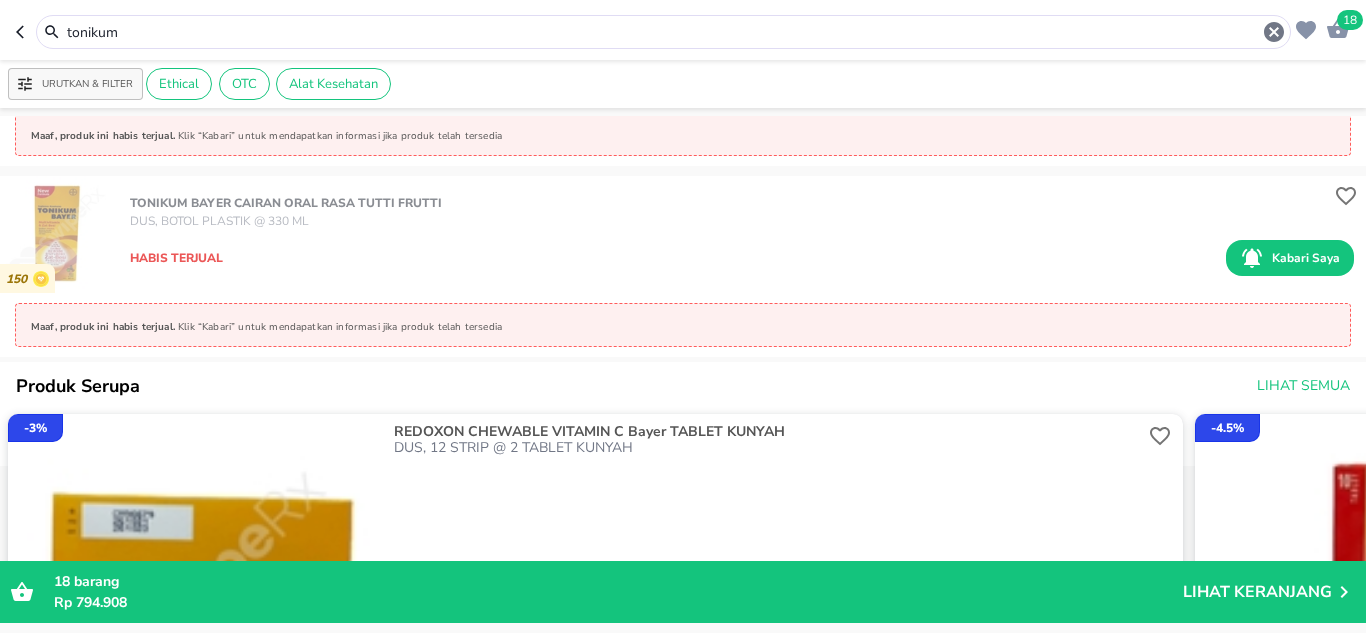 scroll, scrollTop: 0, scrollLeft: 0, axis: both 